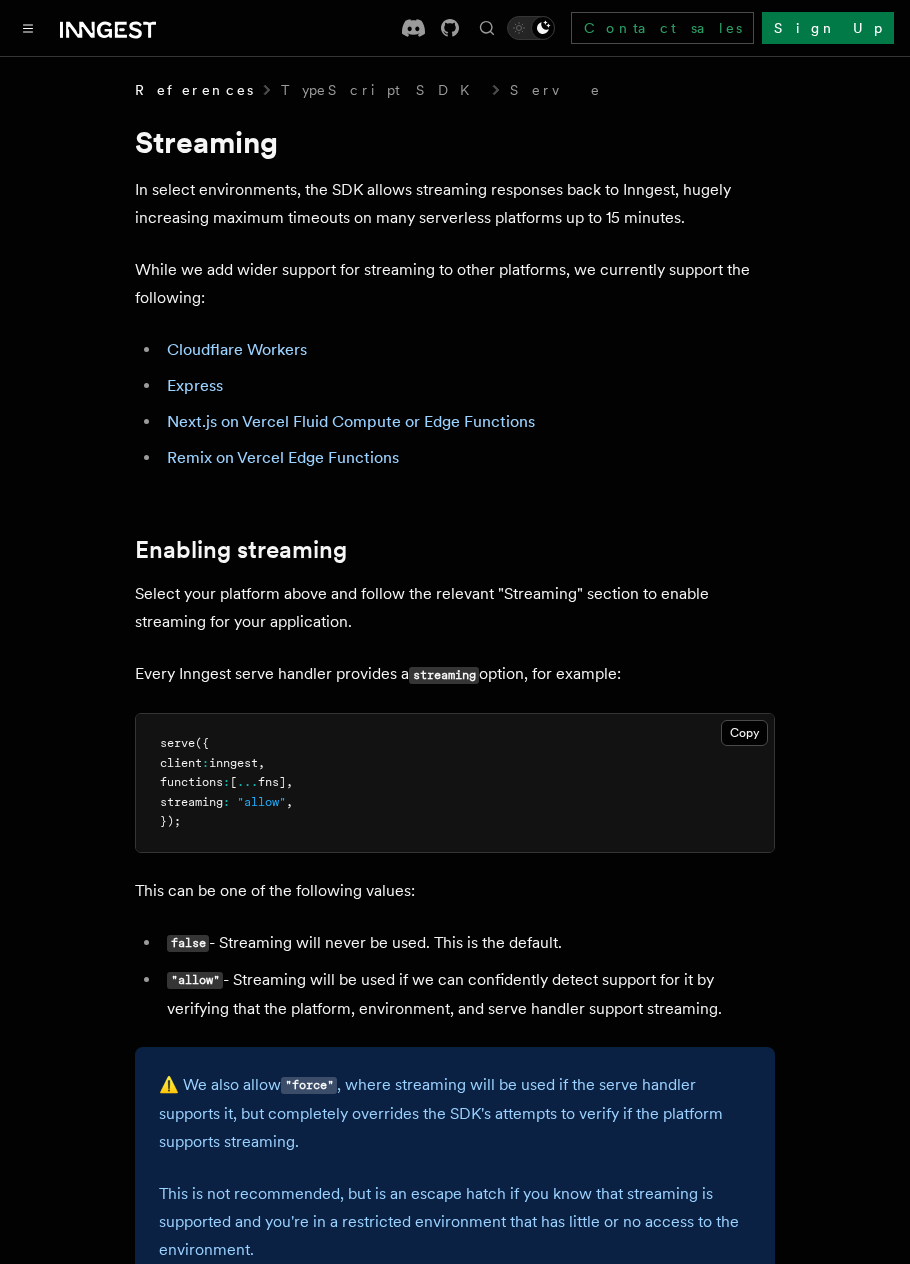 scroll, scrollTop: 0, scrollLeft: 0, axis: both 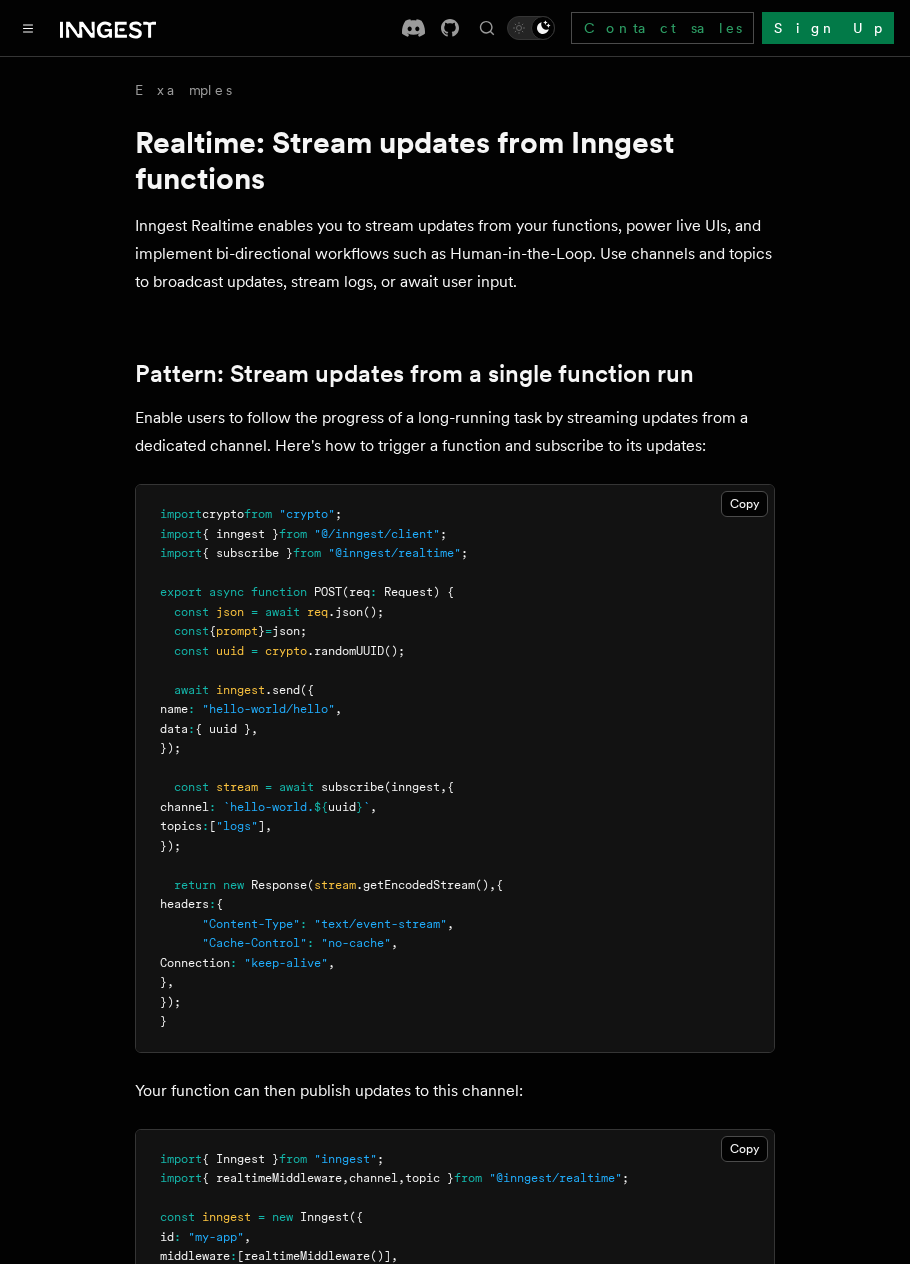 drag, startPoint x: 214, startPoint y: 416, endPoint x: 260, endPoint y: 458, distance: 62.289646 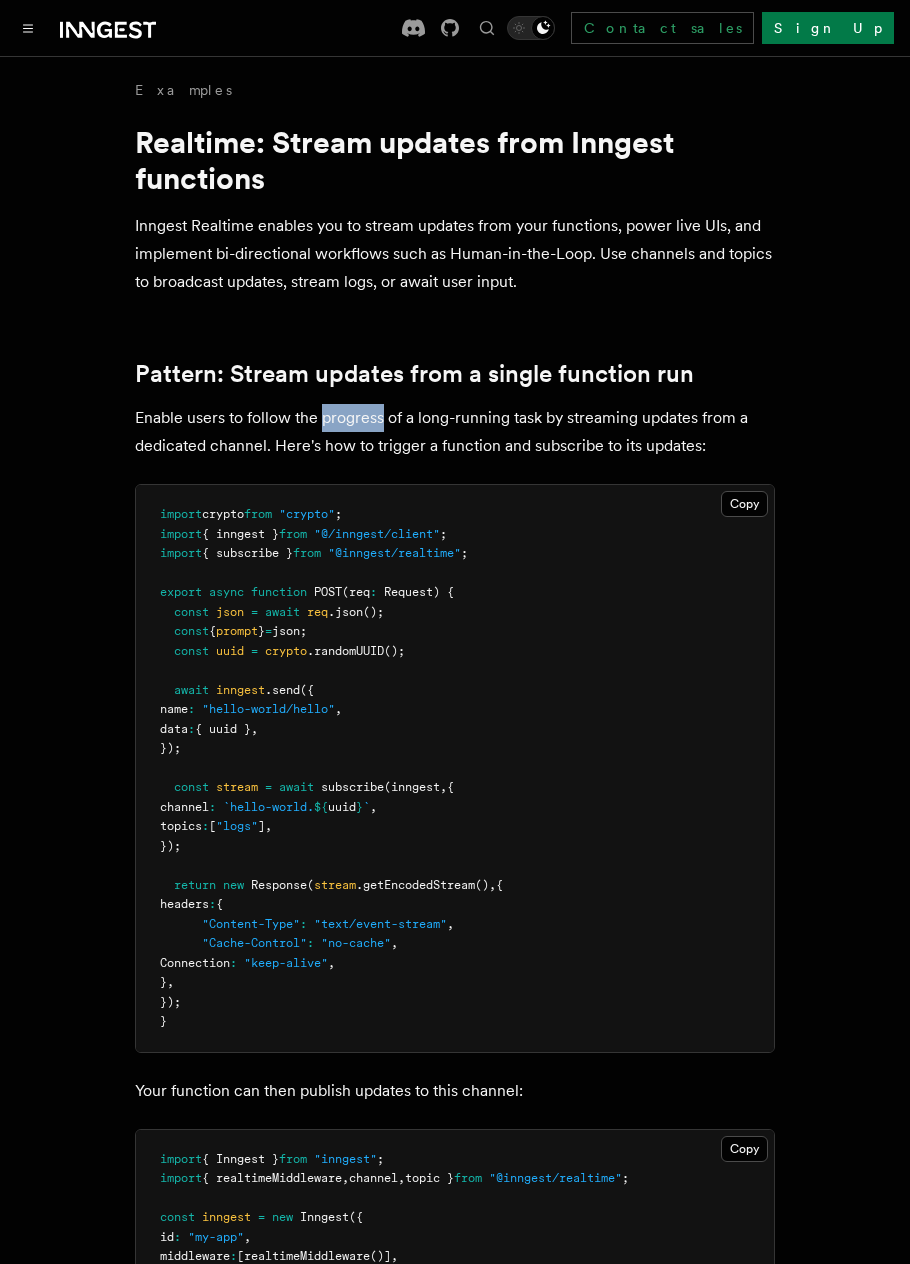 click on "Enable users to follow the progress of a long-running task by streaming updates from a dedicated channel. Here's how to trigger a function and subscribe to its updates:" at bounding box center (455, 432) 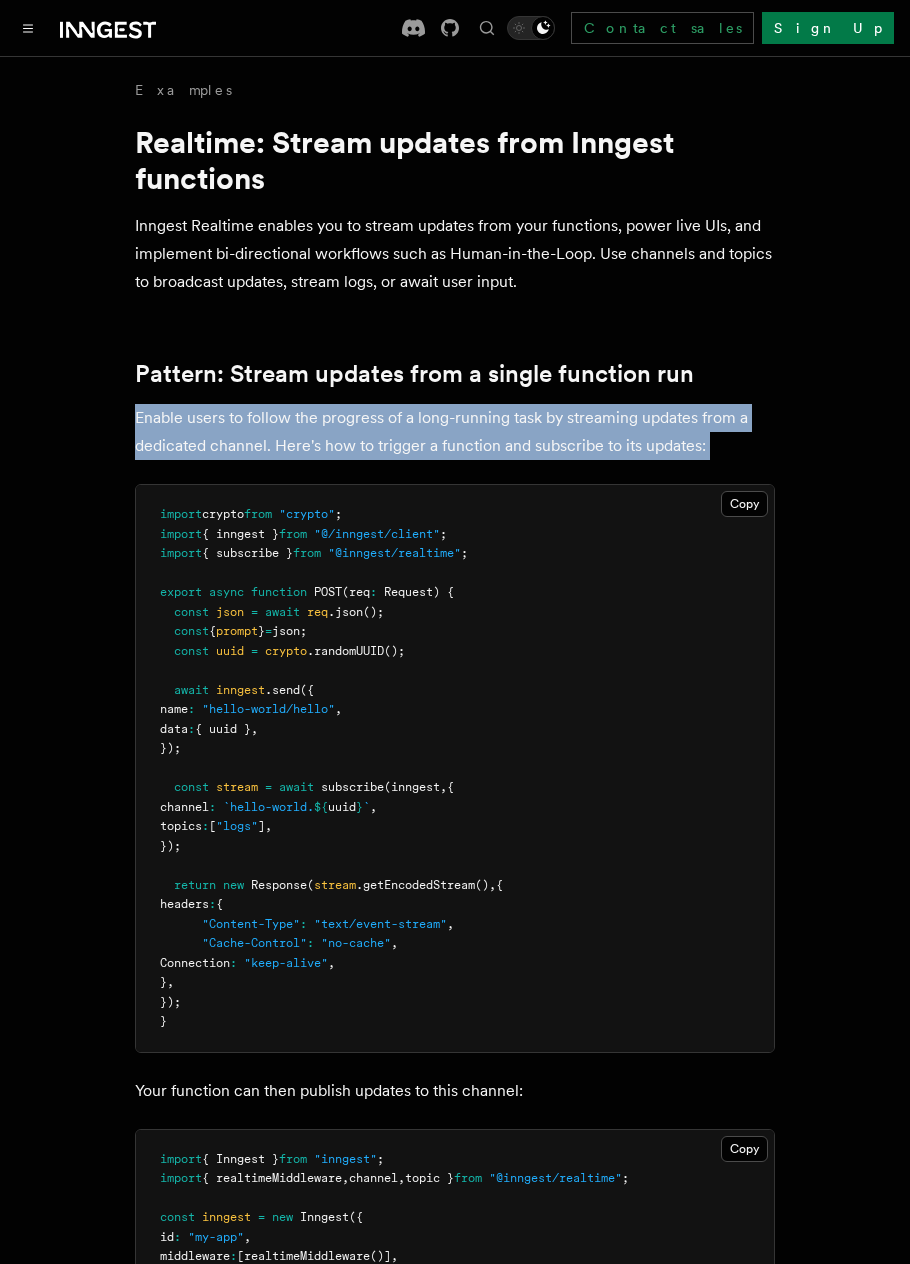 click on "Enable users to follow the progress of a long-running task by streaming updates from a dedicated channel. Here's how to trigger a function and subscribe to its updates:" at bounding box center (455, 432) 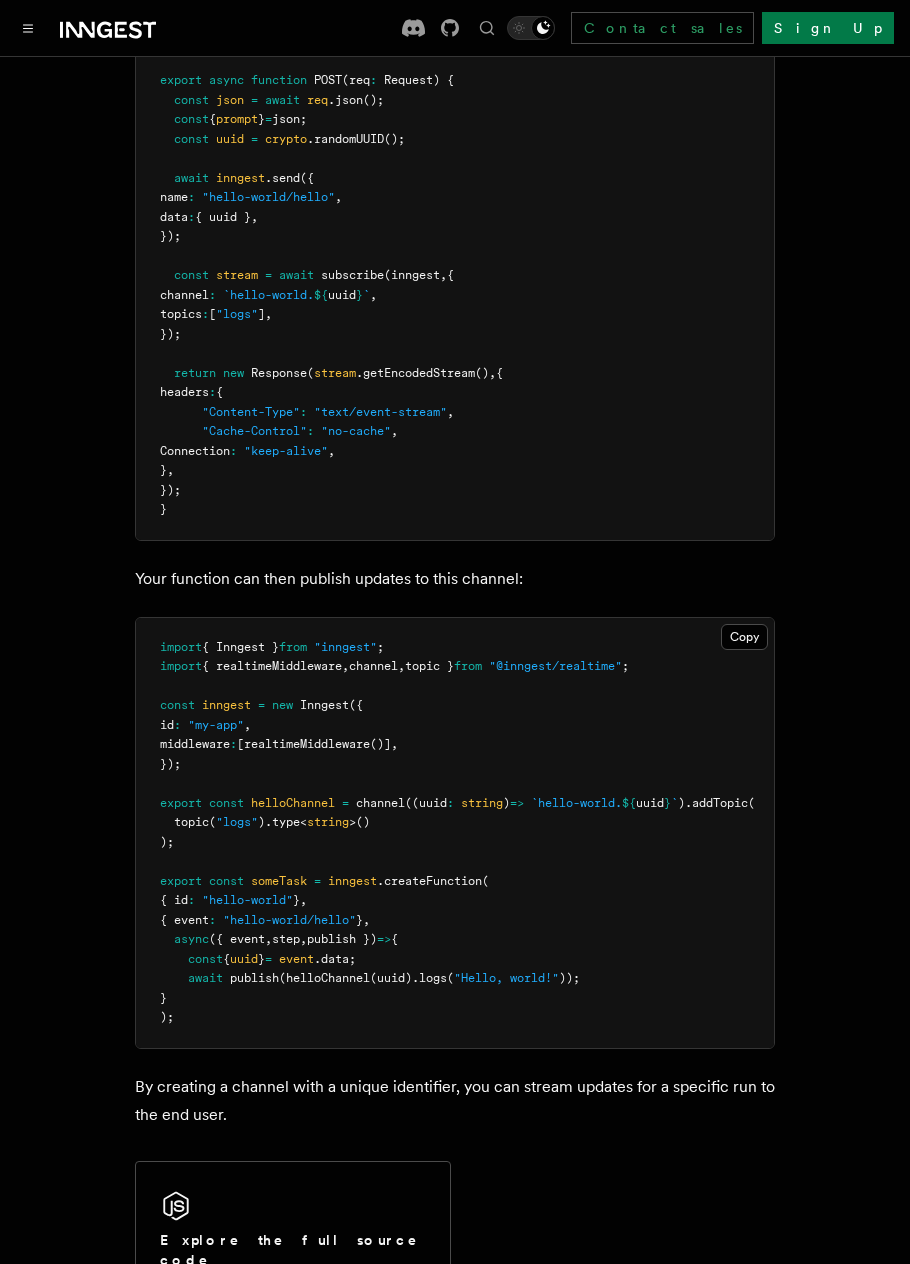 scroll, scrollTop: 660, scrollLeft: 0, axis: vertical 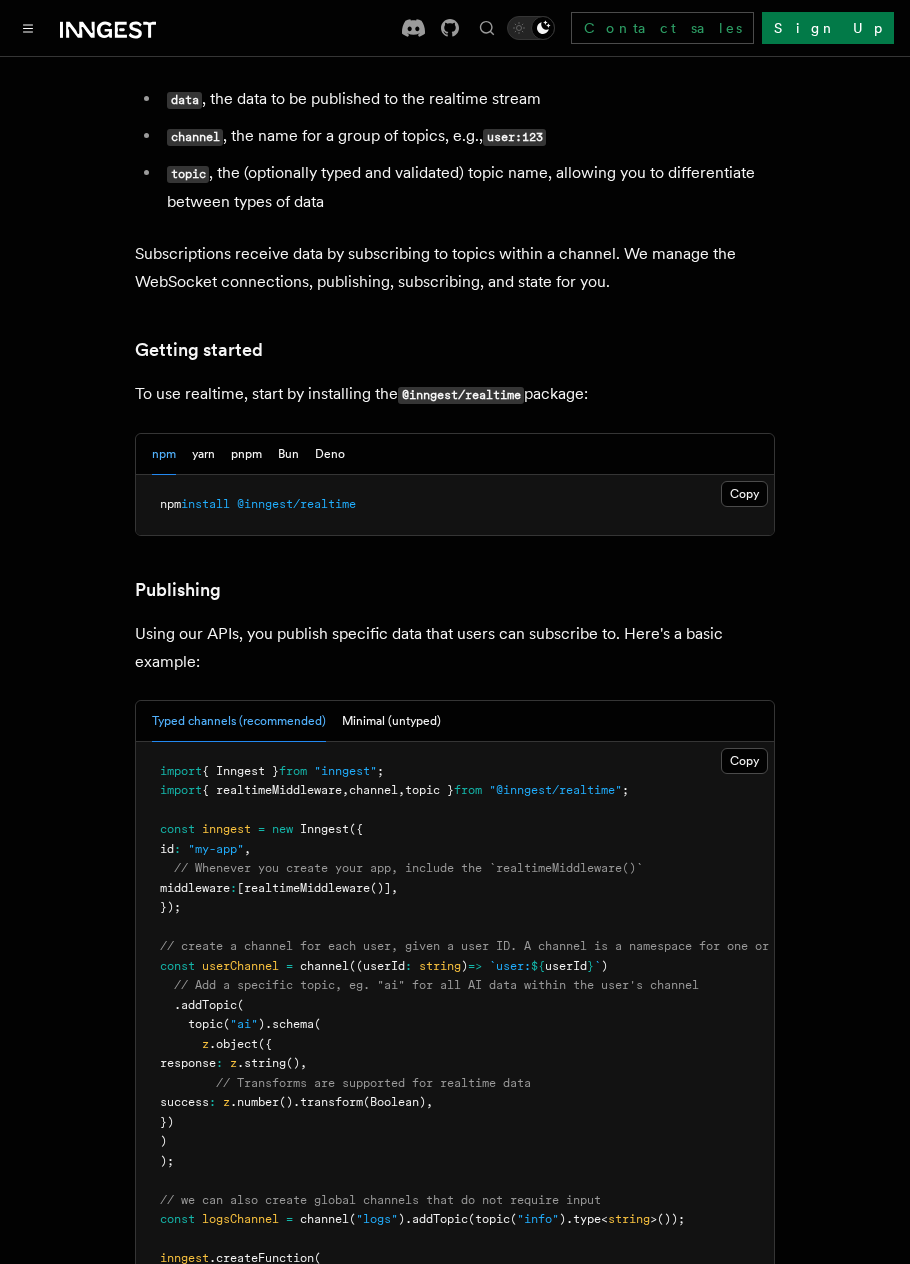click on "Publishing" at bounding box center (455, 590) 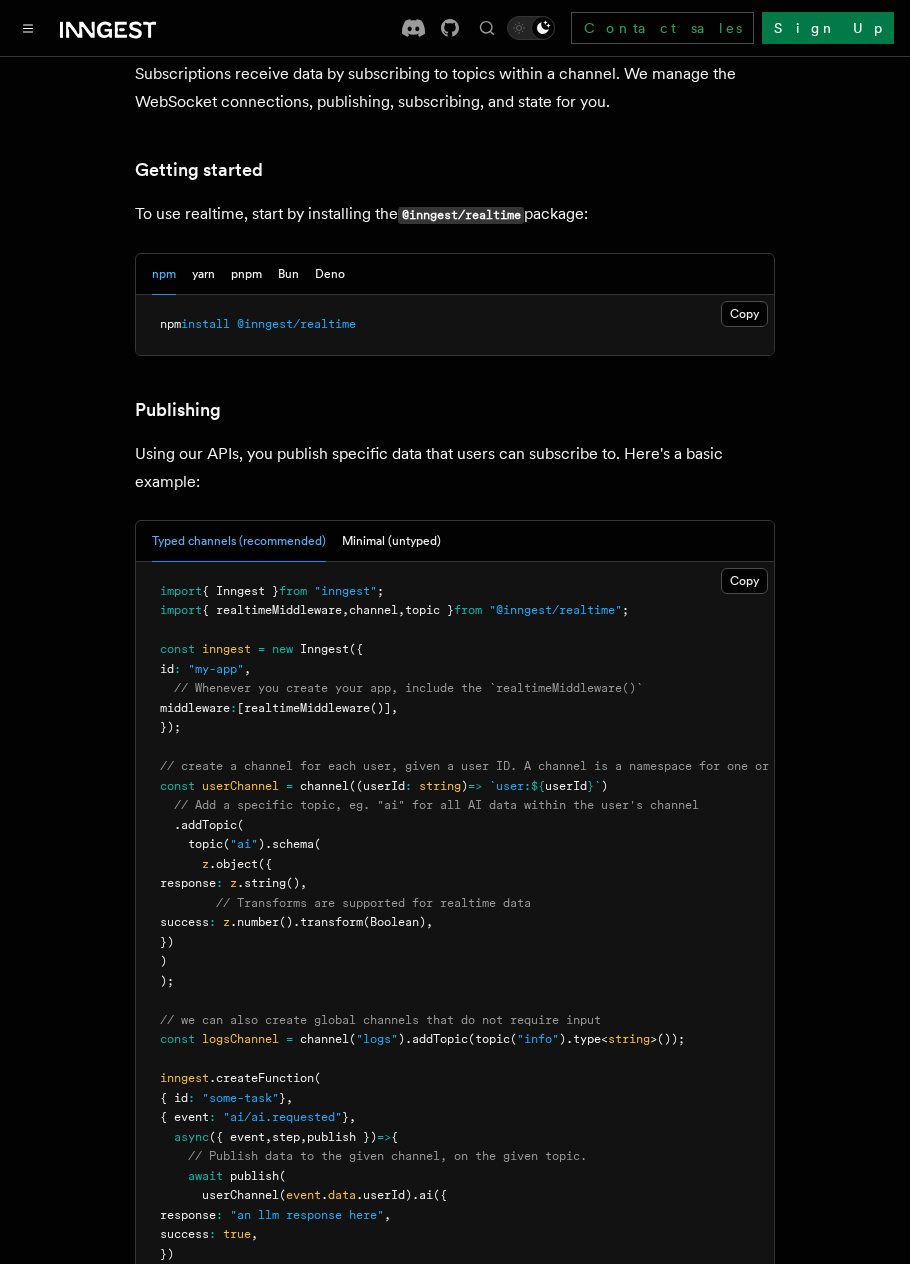 scroll, scrollTop: 1056, scrollLeft: 0, axis: vertical 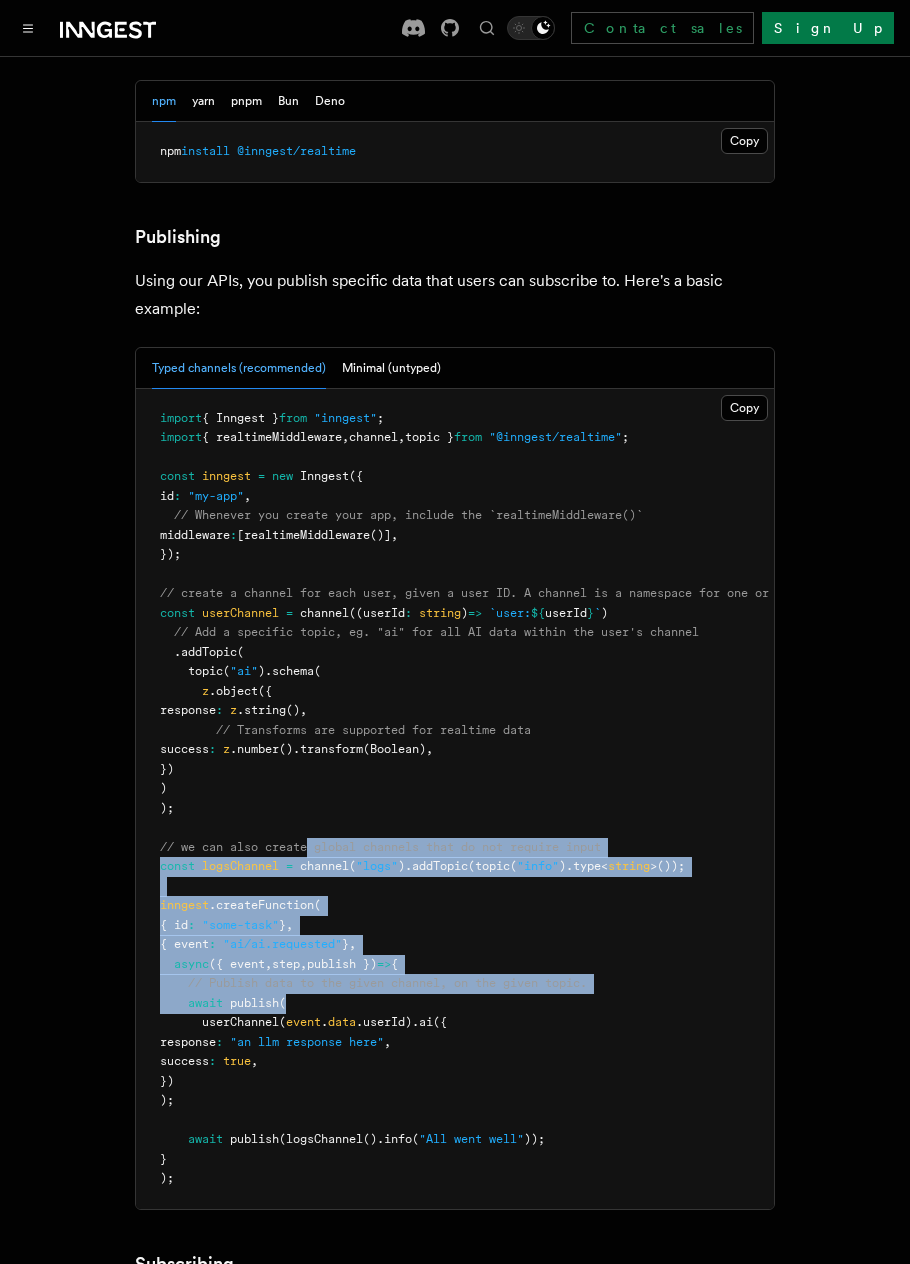 drag, startPoint x: 310, startPoint y: 739, endPoint x: 377, endPoint y: 905, distance: 179.01117 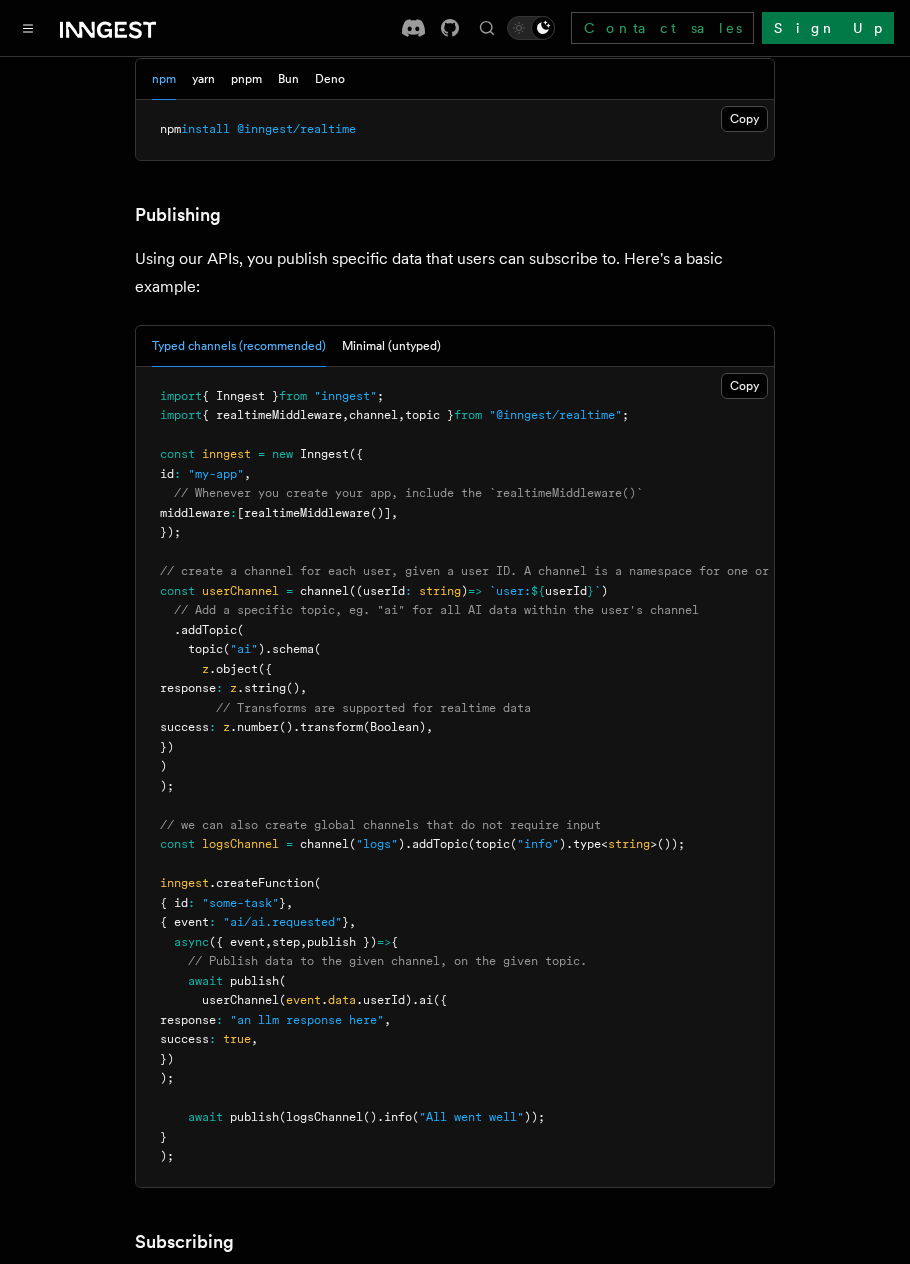 scroll, scrollTop: 1229, scrollLeft: 0, axis: vertical 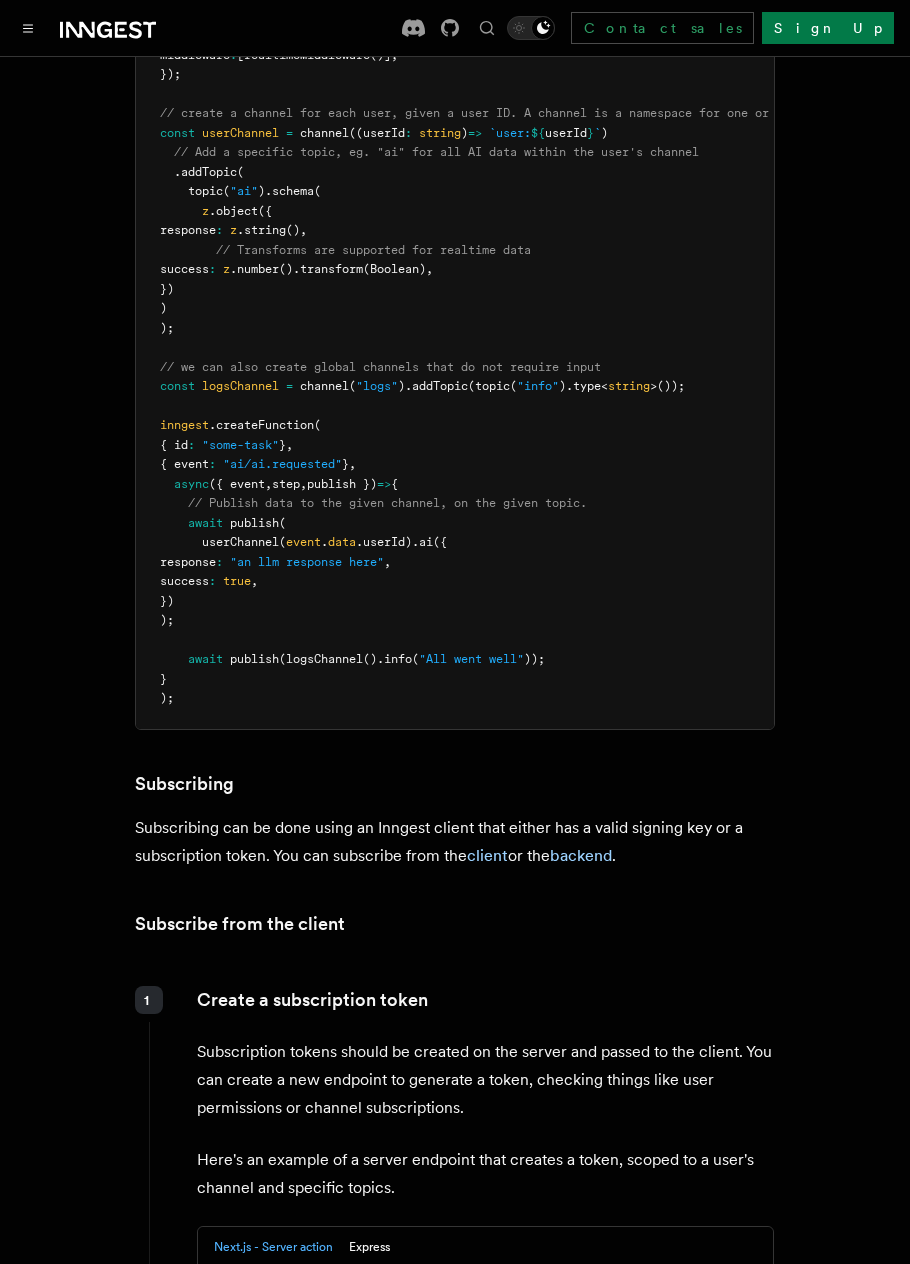 click on "Subscribing can be done using an Inngest client that either has a valid signing key or a subscription token. You can subscribe from the  client  or the  backend ." at bounding box center [455, 842] 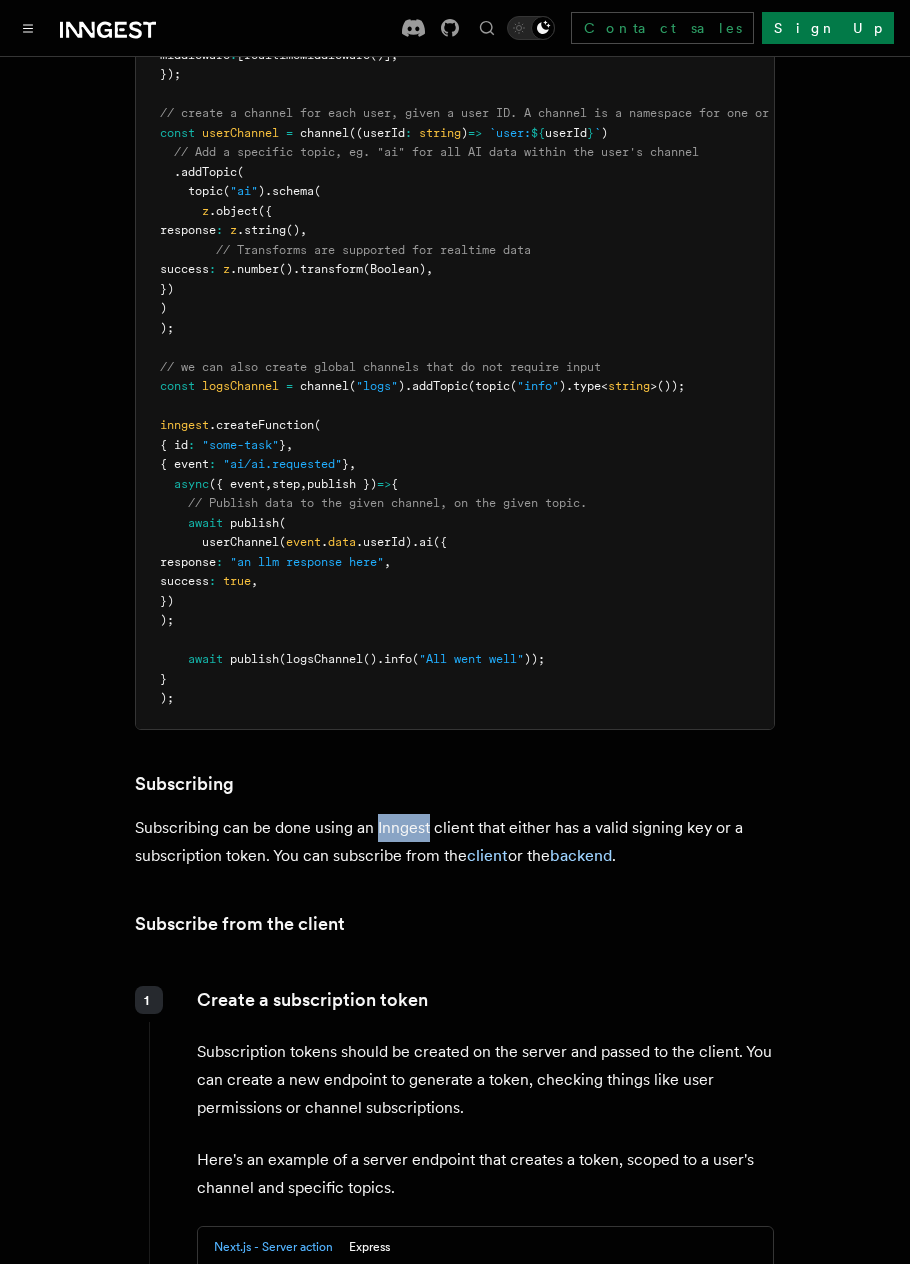 click on "Subscribing can be done using an Inngest client that either has a valid signing key or a subscription token. You can subscribe from the  client  or the  backend ." at bounding box center [455, 842] 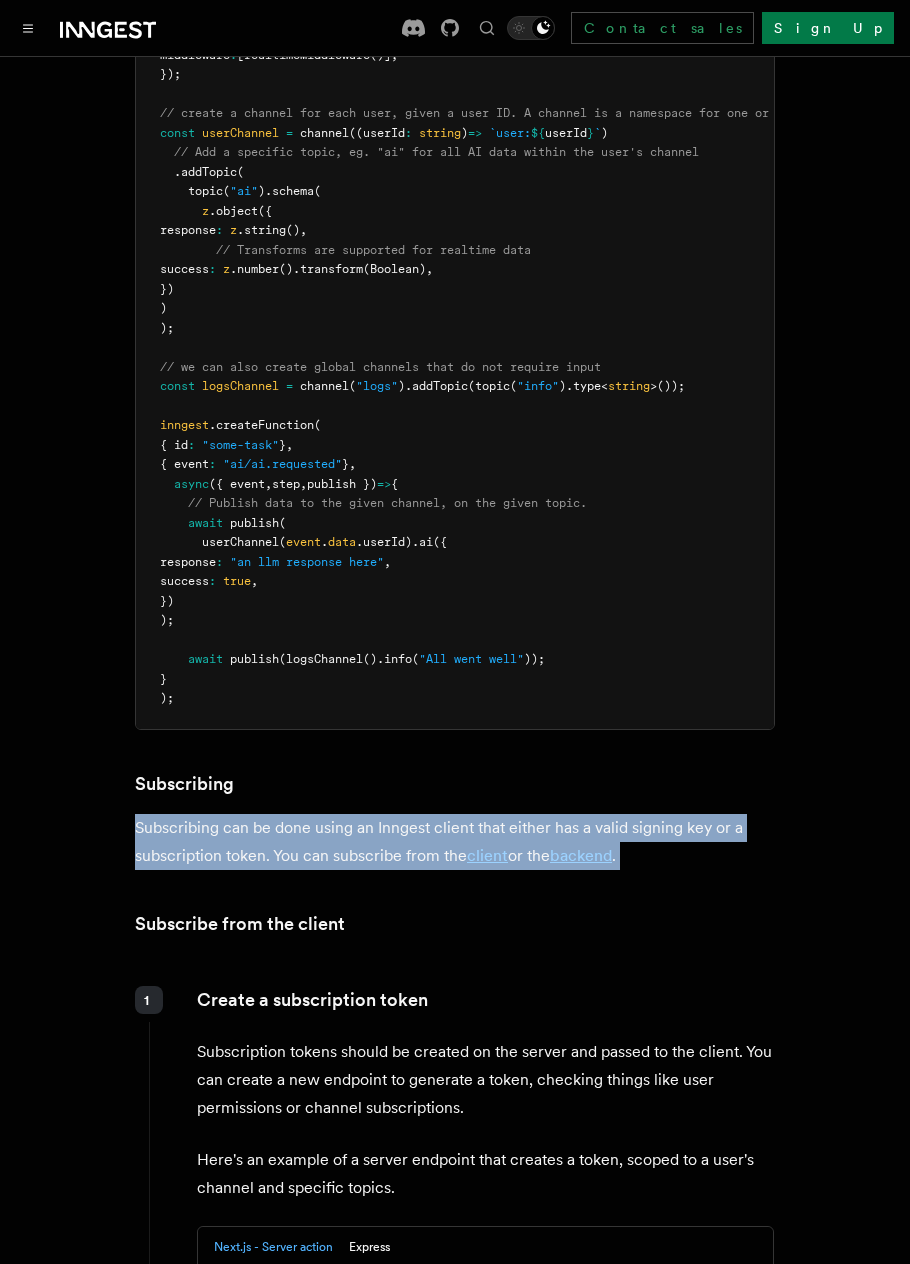 click on "Subscribing can be done using an Inngest client that either has a valid signing key or a subscription token. You can subscribe from the  client  or the  backend ." at bounding box center [455, 842] 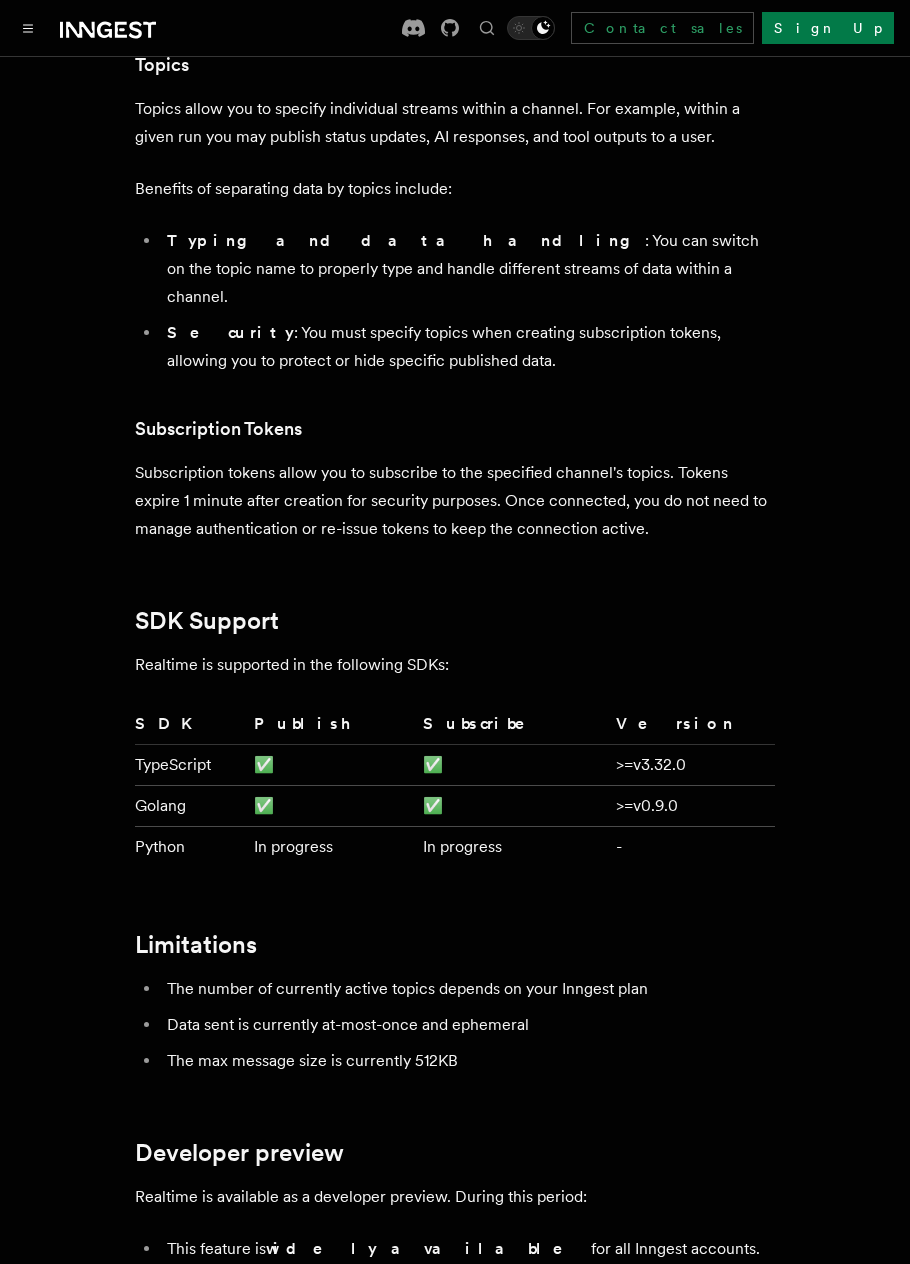 scroll, scrollTop: 5848, scrollLeft: 0, axis: vertical 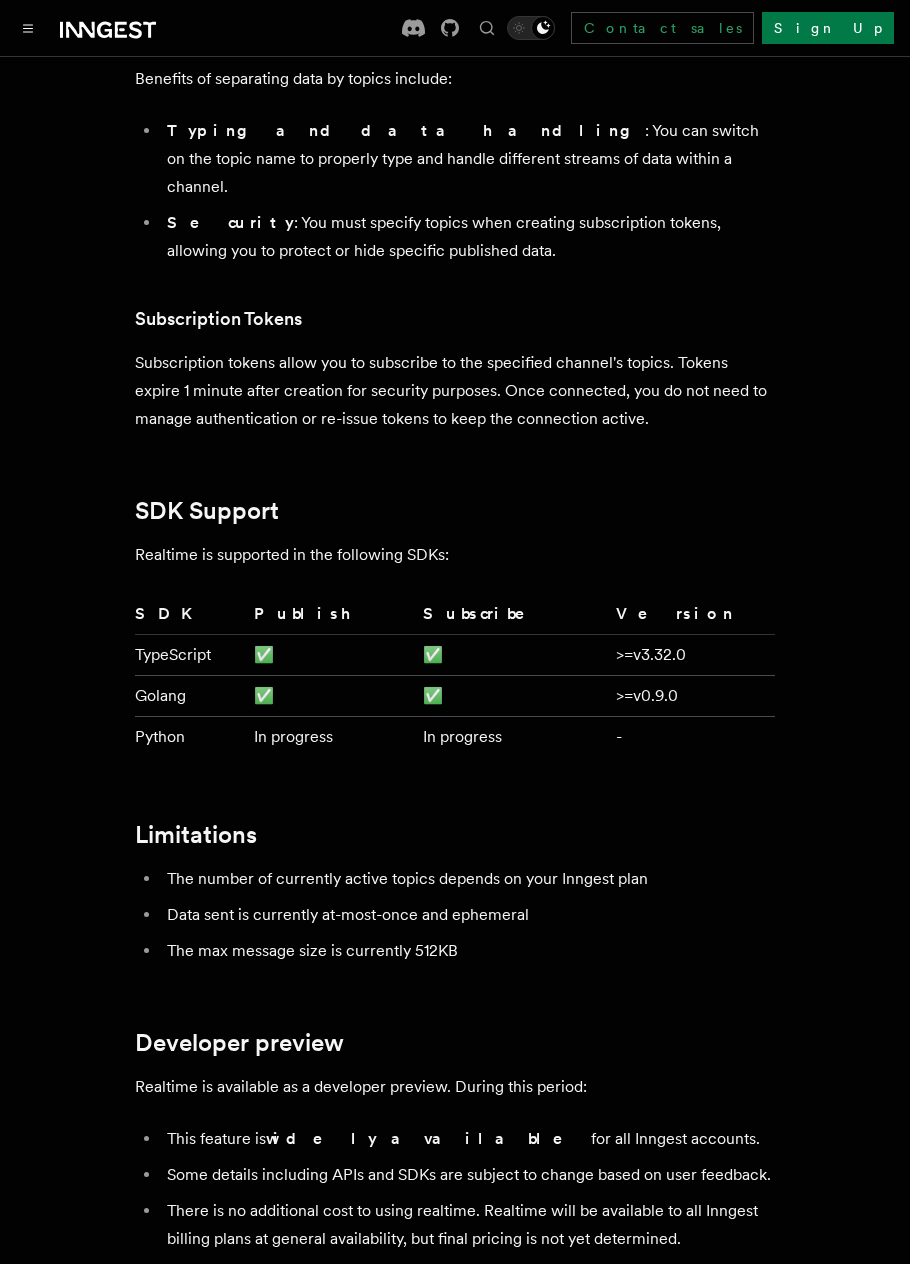 click on "The number of currently active topics depends on your Inngest plan" at bounding box center [468, 879] 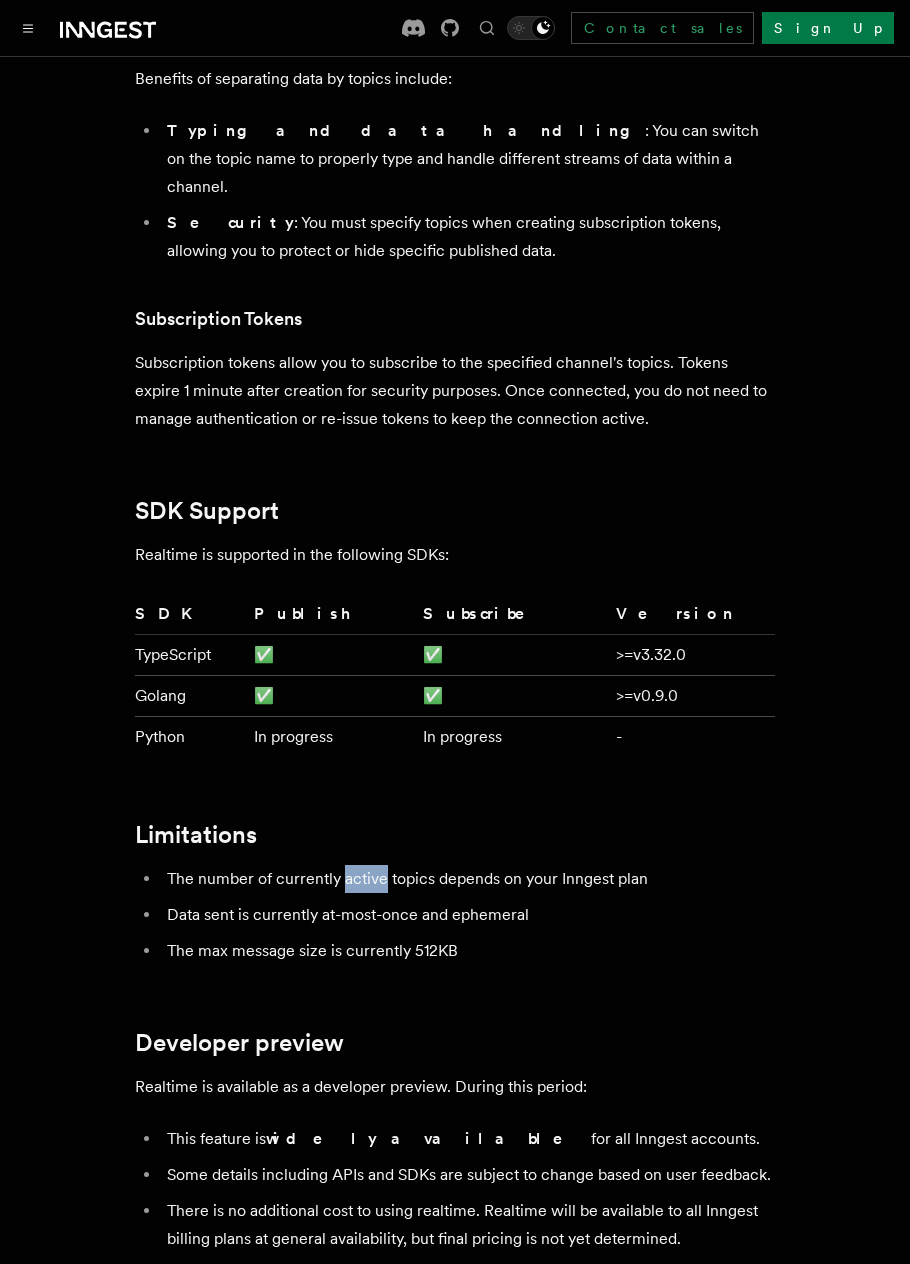 click on "The number of currently active topics depends on your Inngest plan" at bounding box center (468, 879) 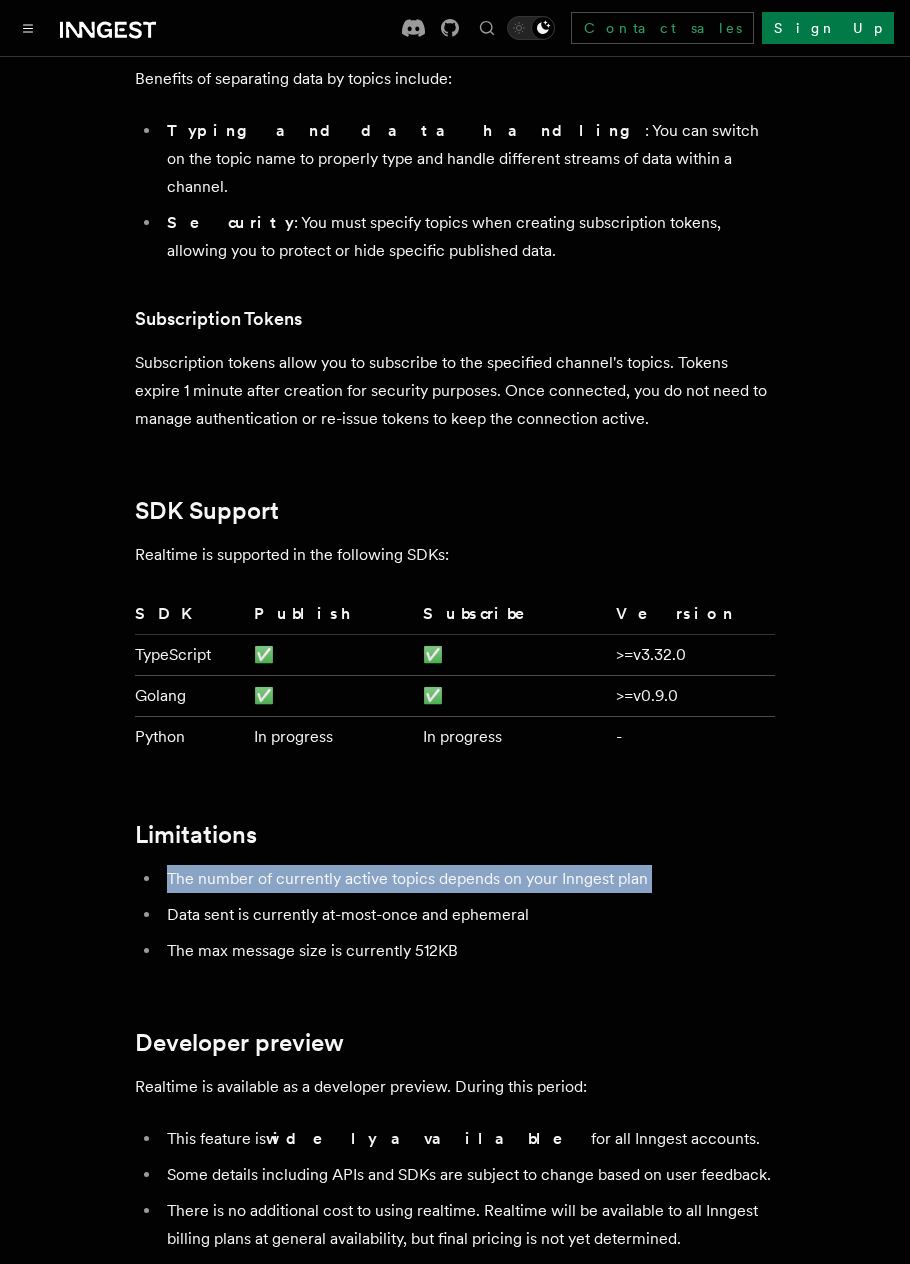 click on "The number of currently active topics depends on your Inngest plan" at bounding box center (468, 879) 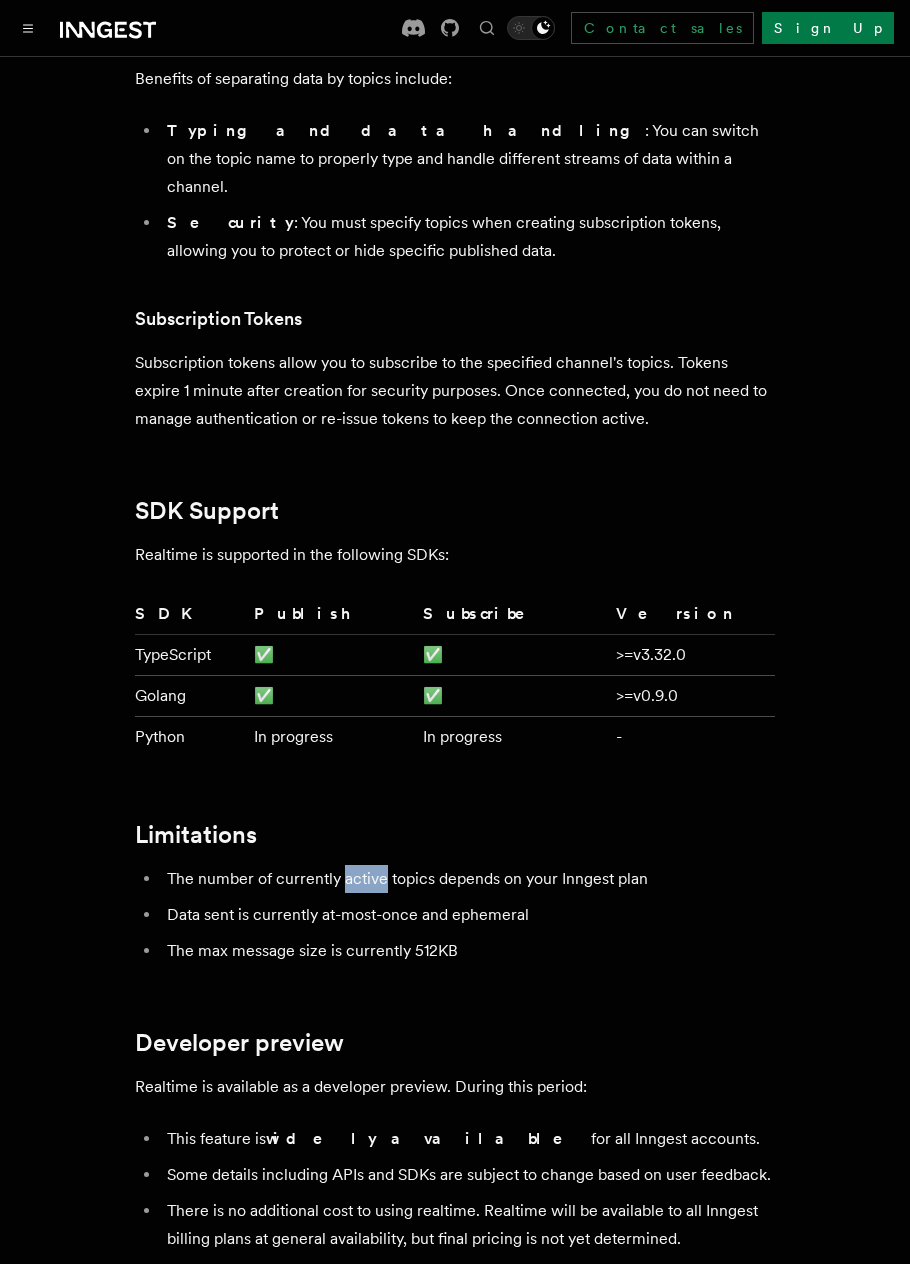 click on "The number of currently active topics depends on your Inngest plan" at bounding box center (468, 879) 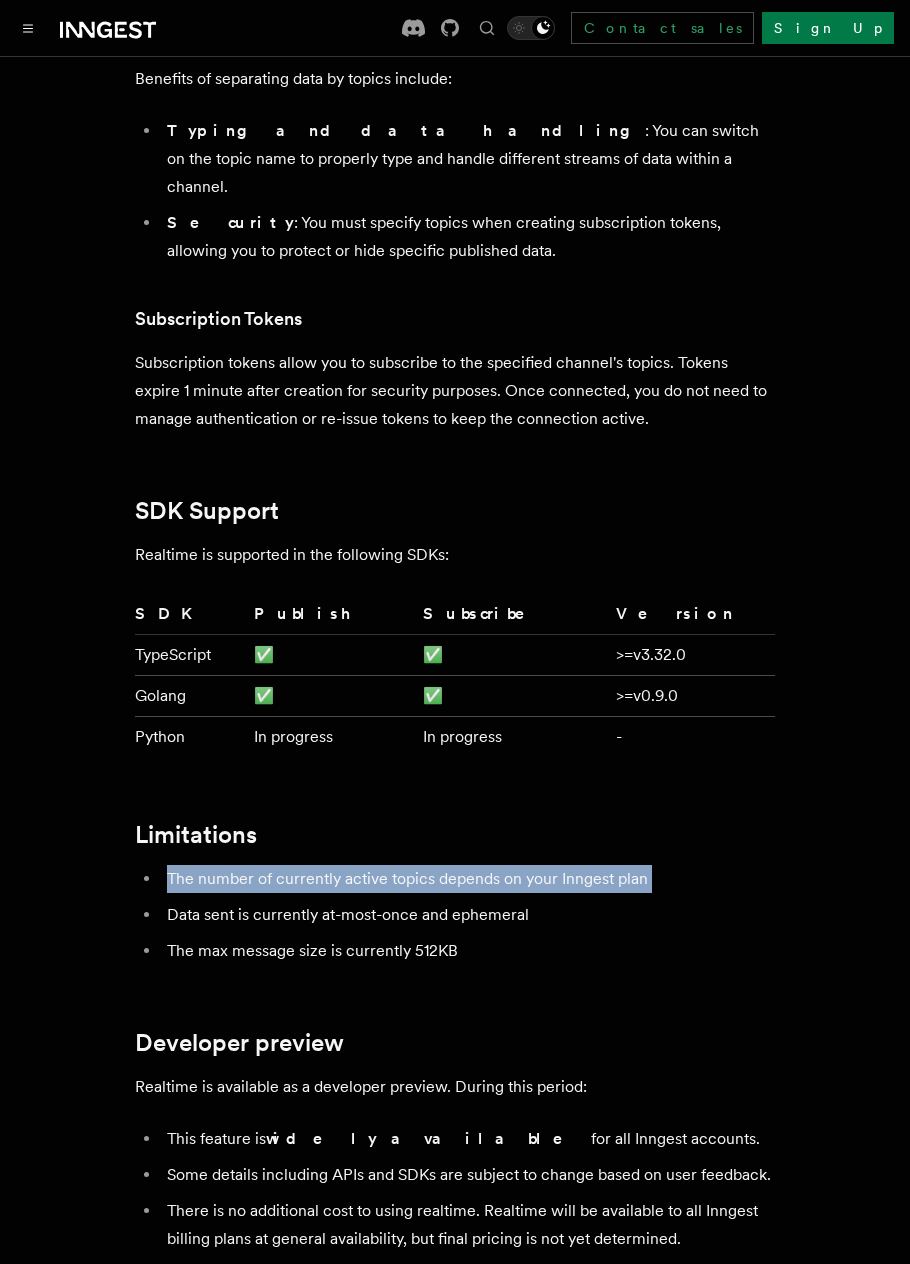 click on "The number of currently active topics depends on your Inngest plan" at bounding box center [468, 879] 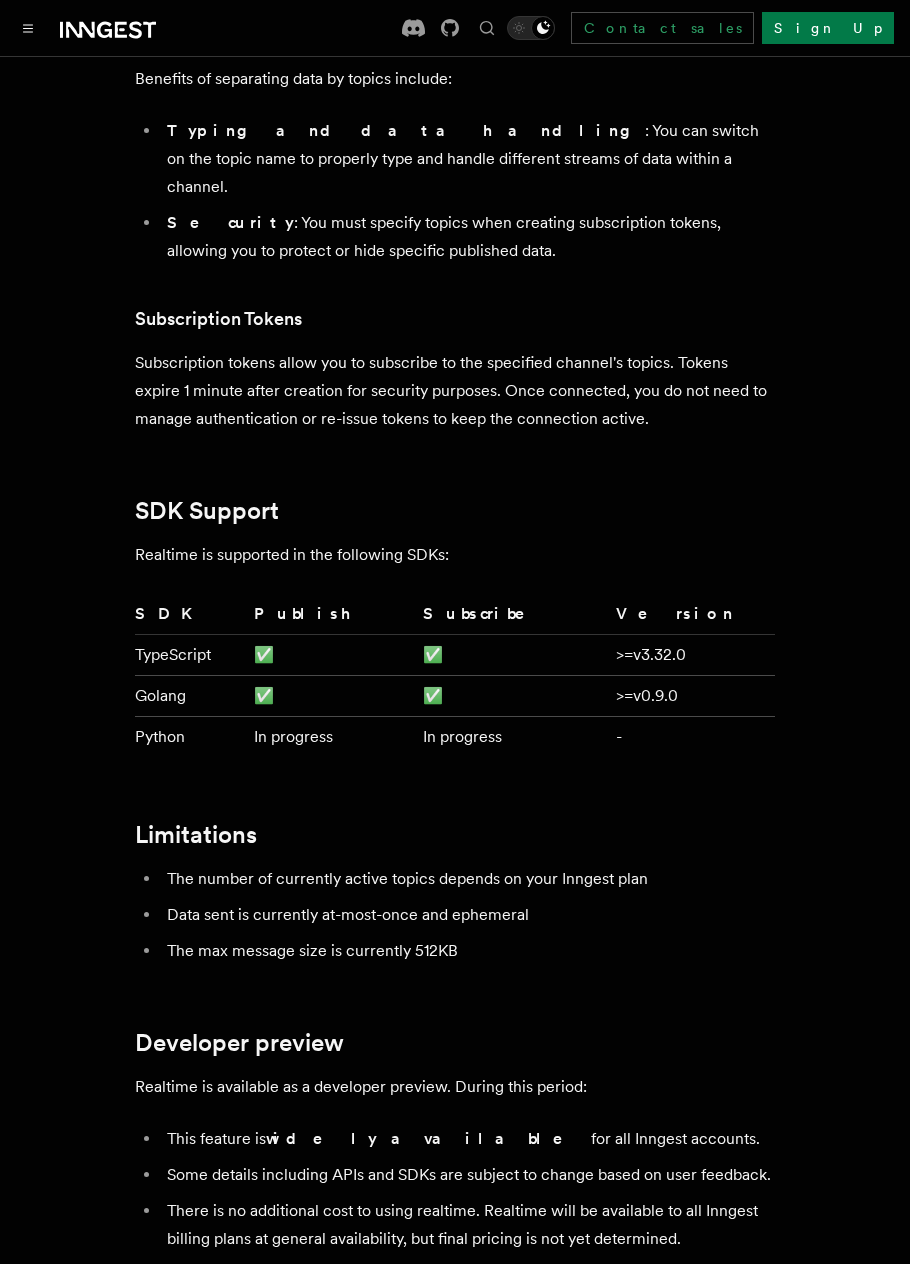 click on "Data sent is currently at-most-once and ephemeral" at bounding box center [468, 915] 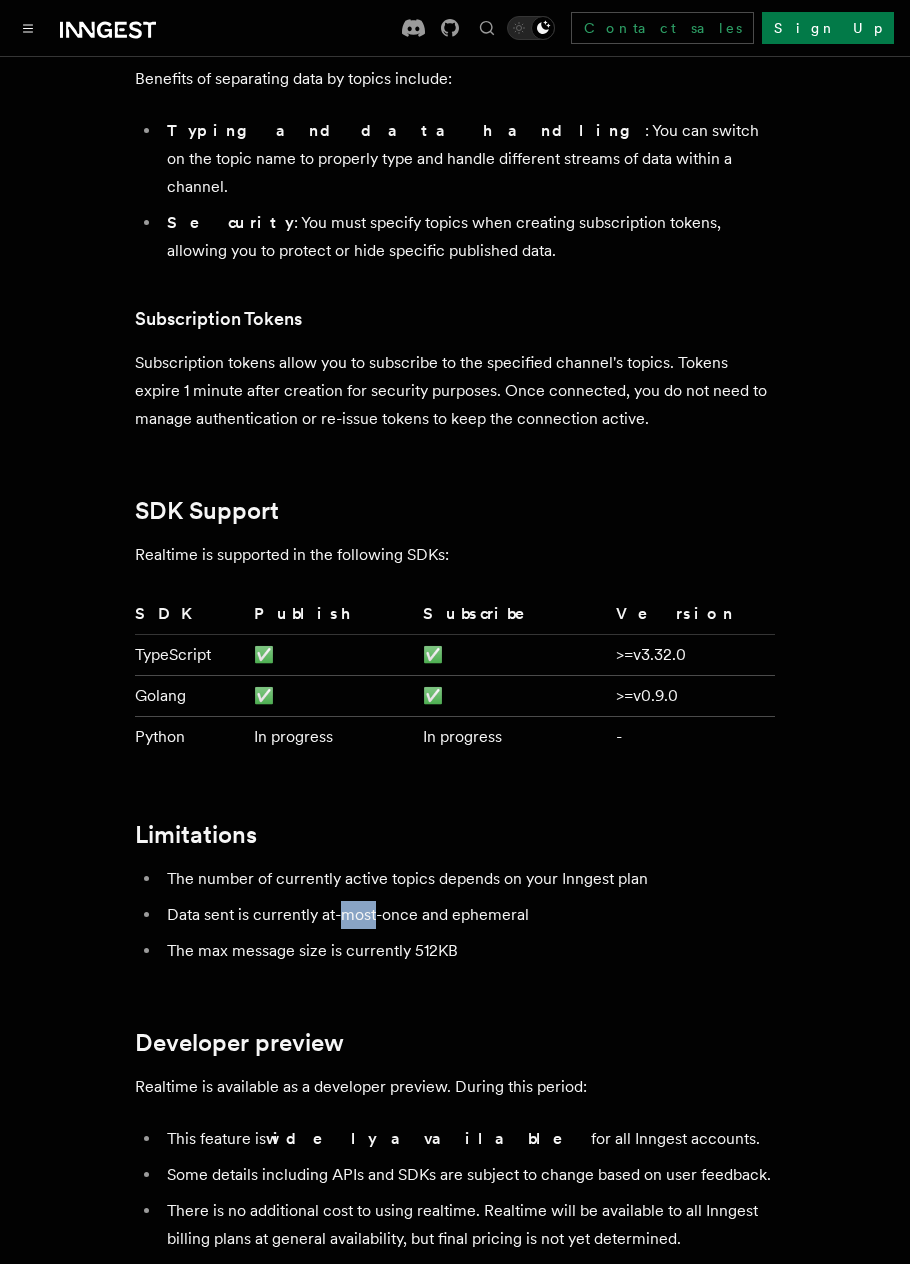 click on "Data sent is currently at-most-once and ephemeral" at bounding box center [468, 915] 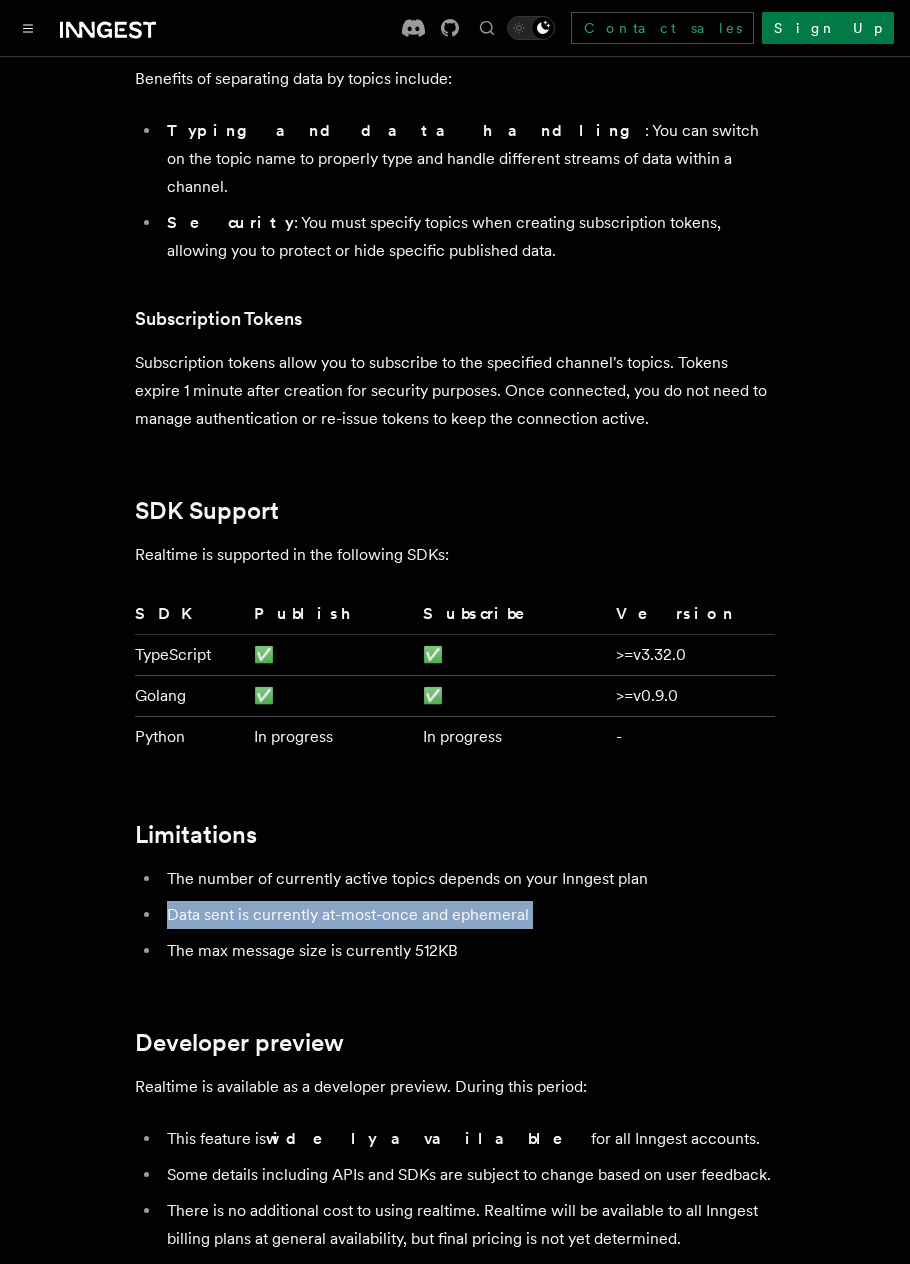 click on "Data sent is currently at-most-once and ephemeral" at bounding box center (468, 915) 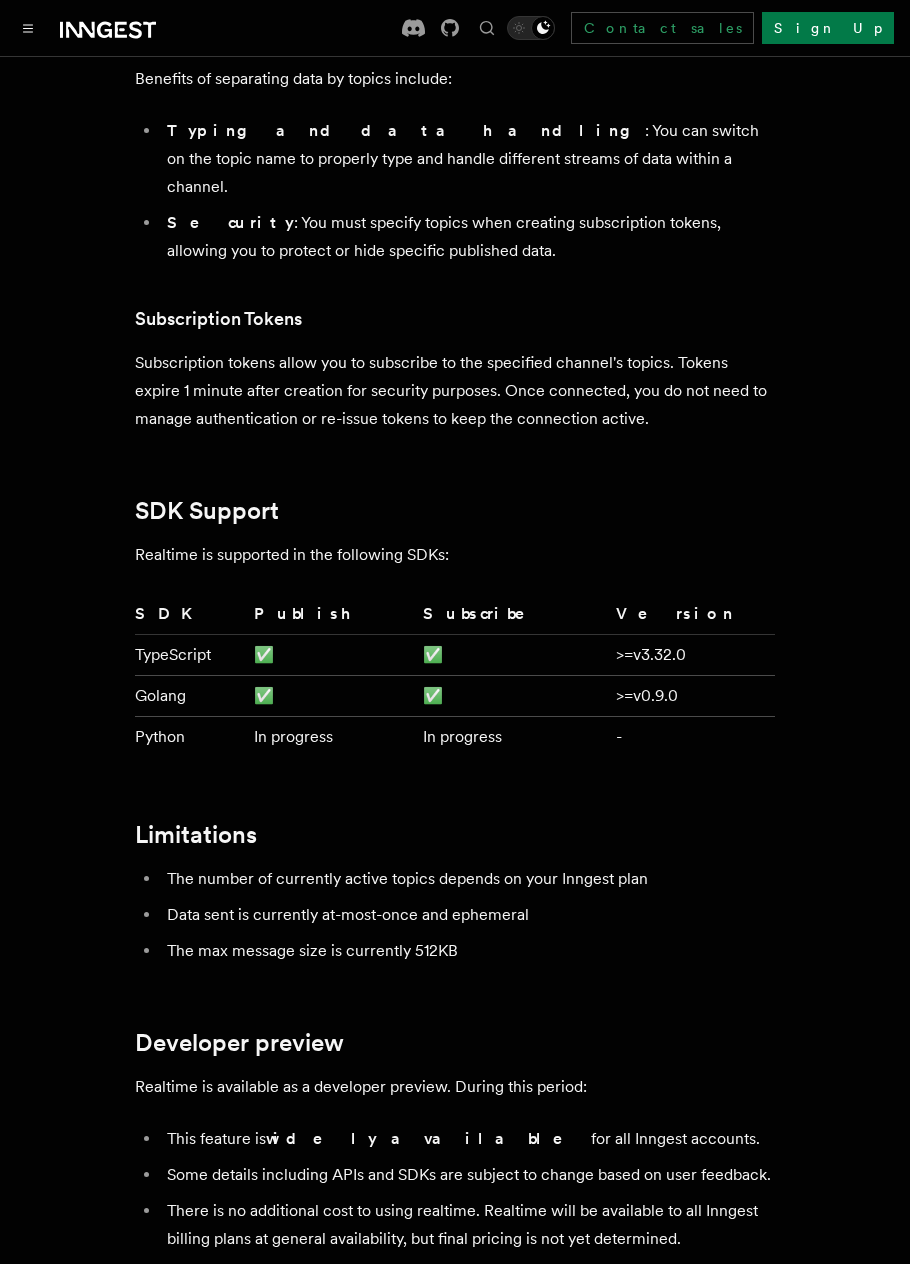 click on "Limitations" at bounding box center (455, 835) 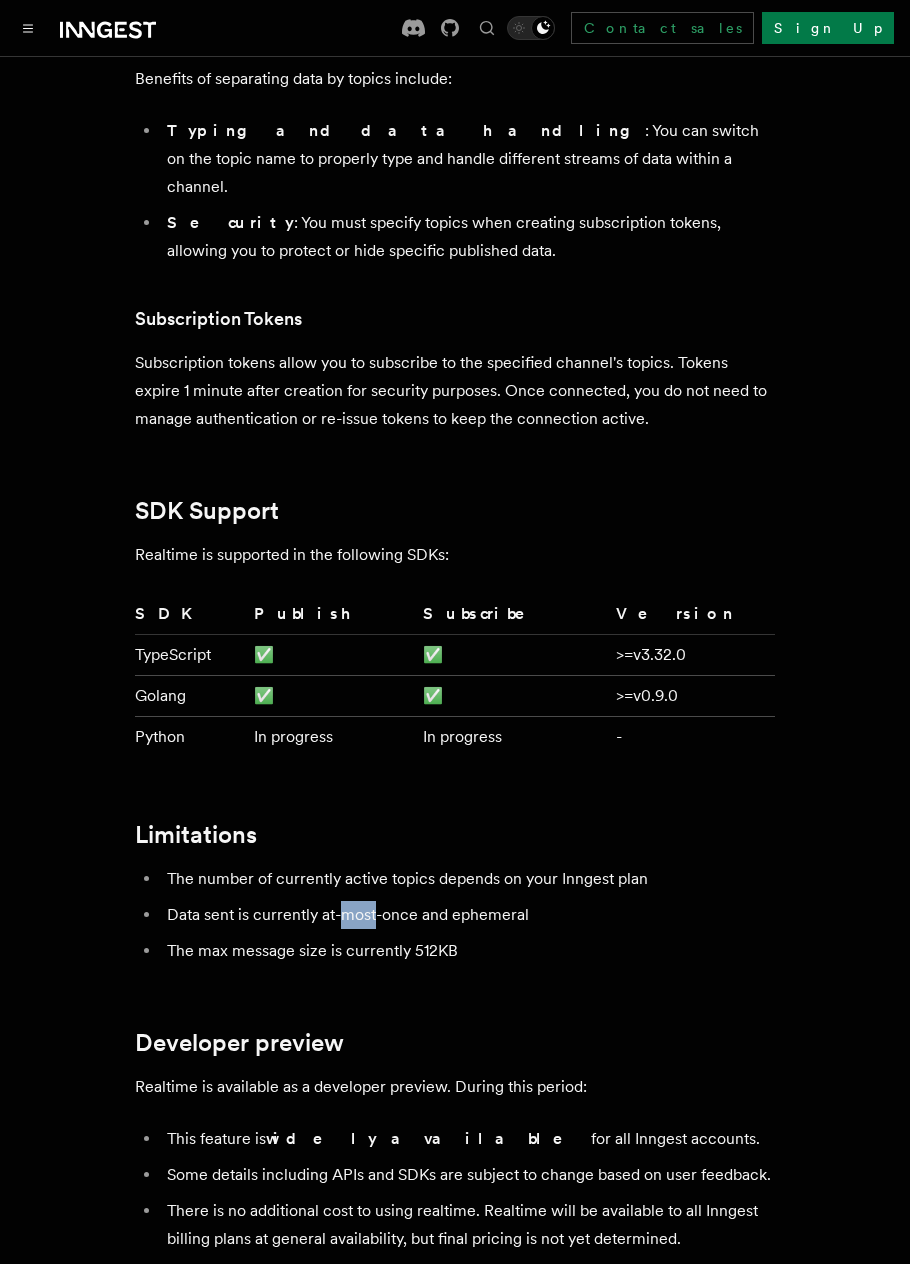 click on "Data sent is currently at-most-once and ephemeral" at bounding box center [468, 915] 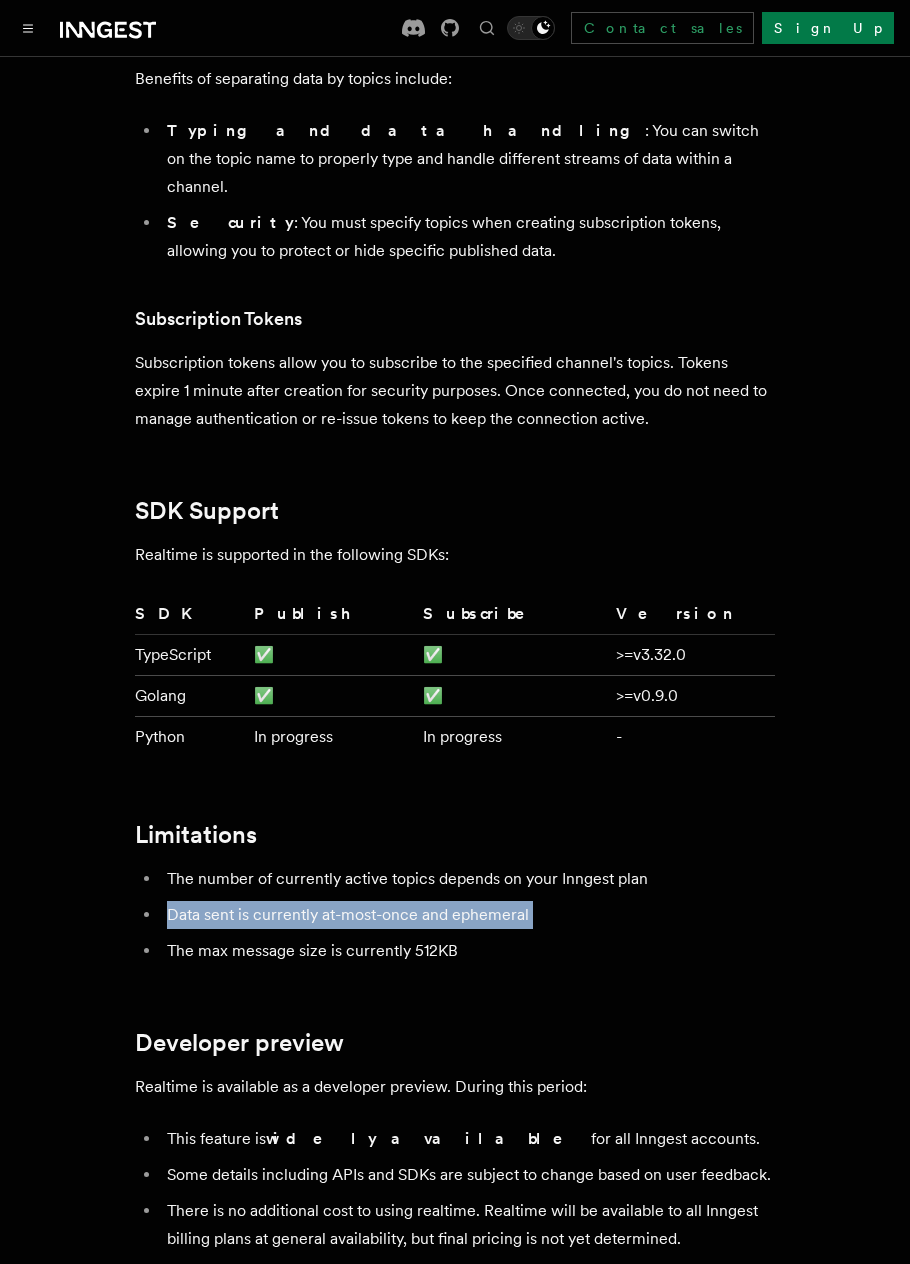click on "Data sent is currently at-most-once and ephemeral" at bounding box center [468, 915] 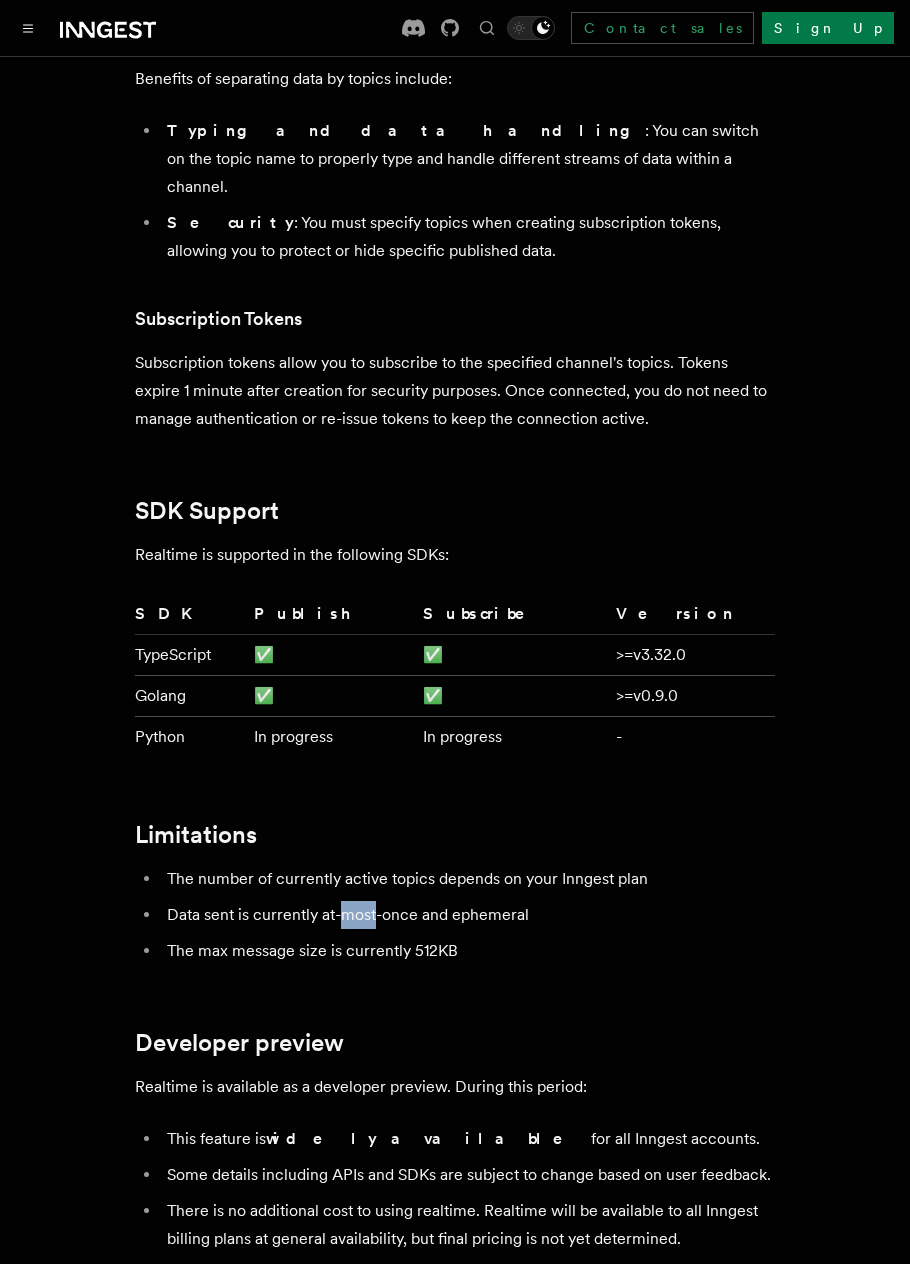 click on "Data sent is currently at-most-once and ephemeral" at bounding box center (468, 915) 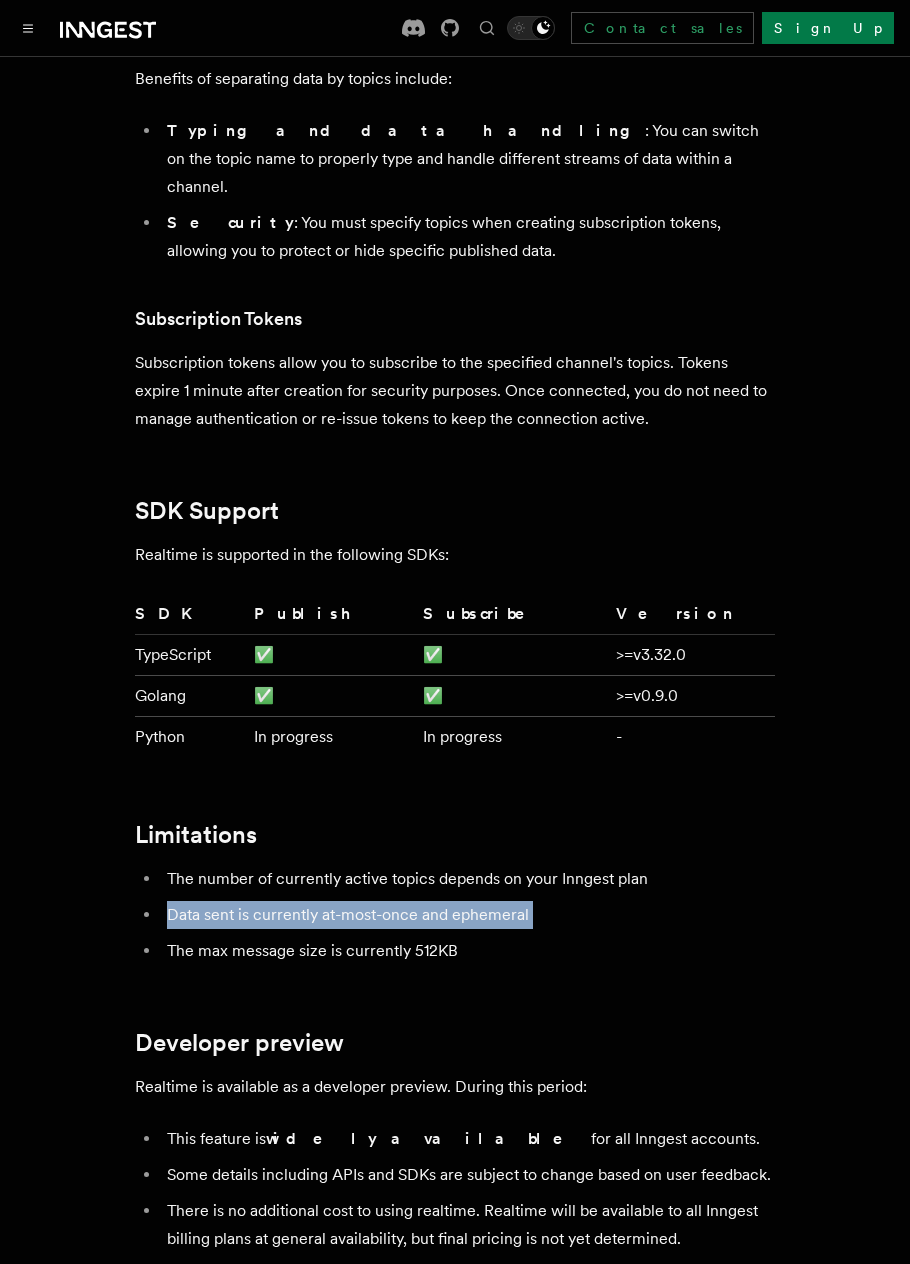 click on "Data sent is currently at-most-once and ephemeral" at bounding box center (468, 915) 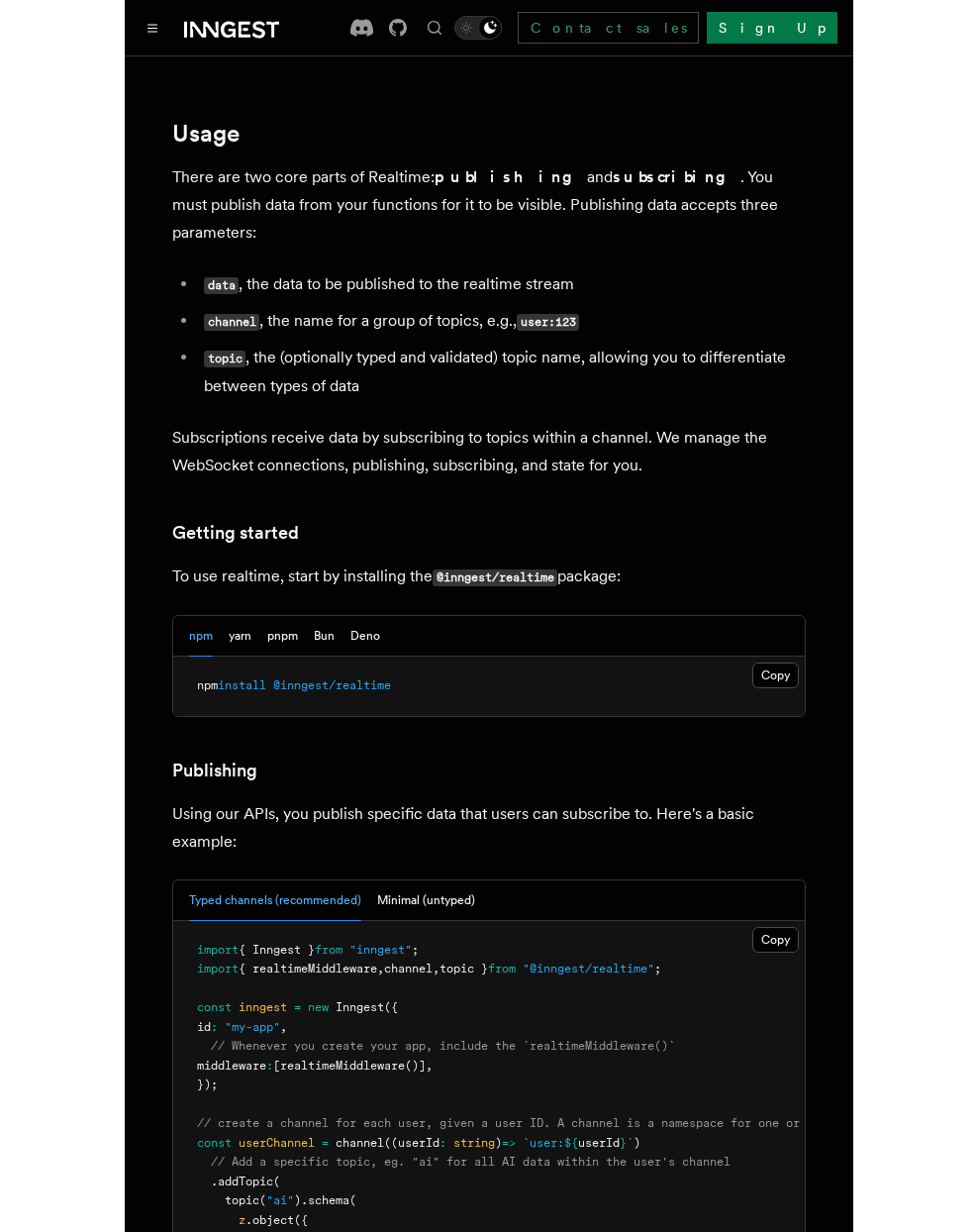 scroll, scrollTop: 682, scrollLeft: 0, axis: vertical 